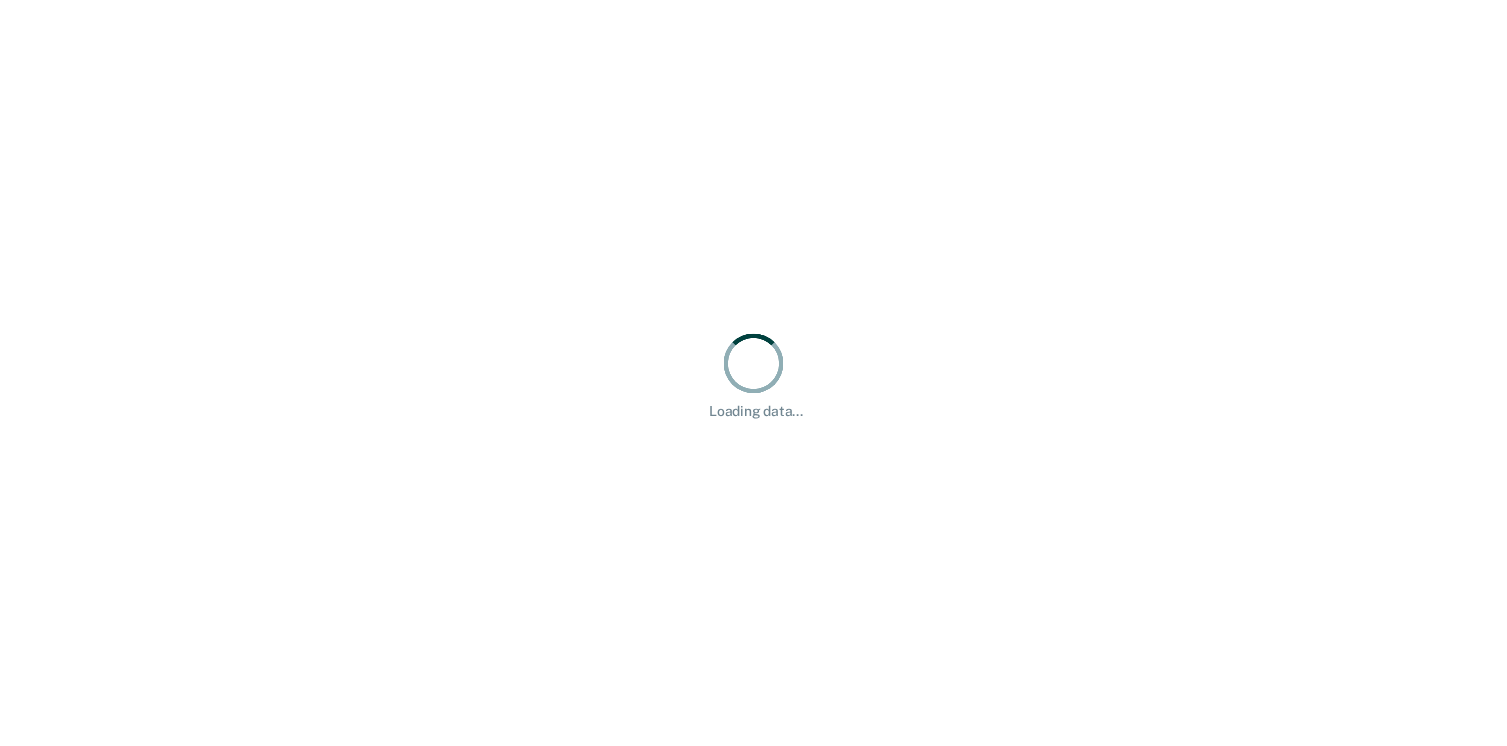 scroll, scrollTop: 0, scrollLeft: 0, axis: both 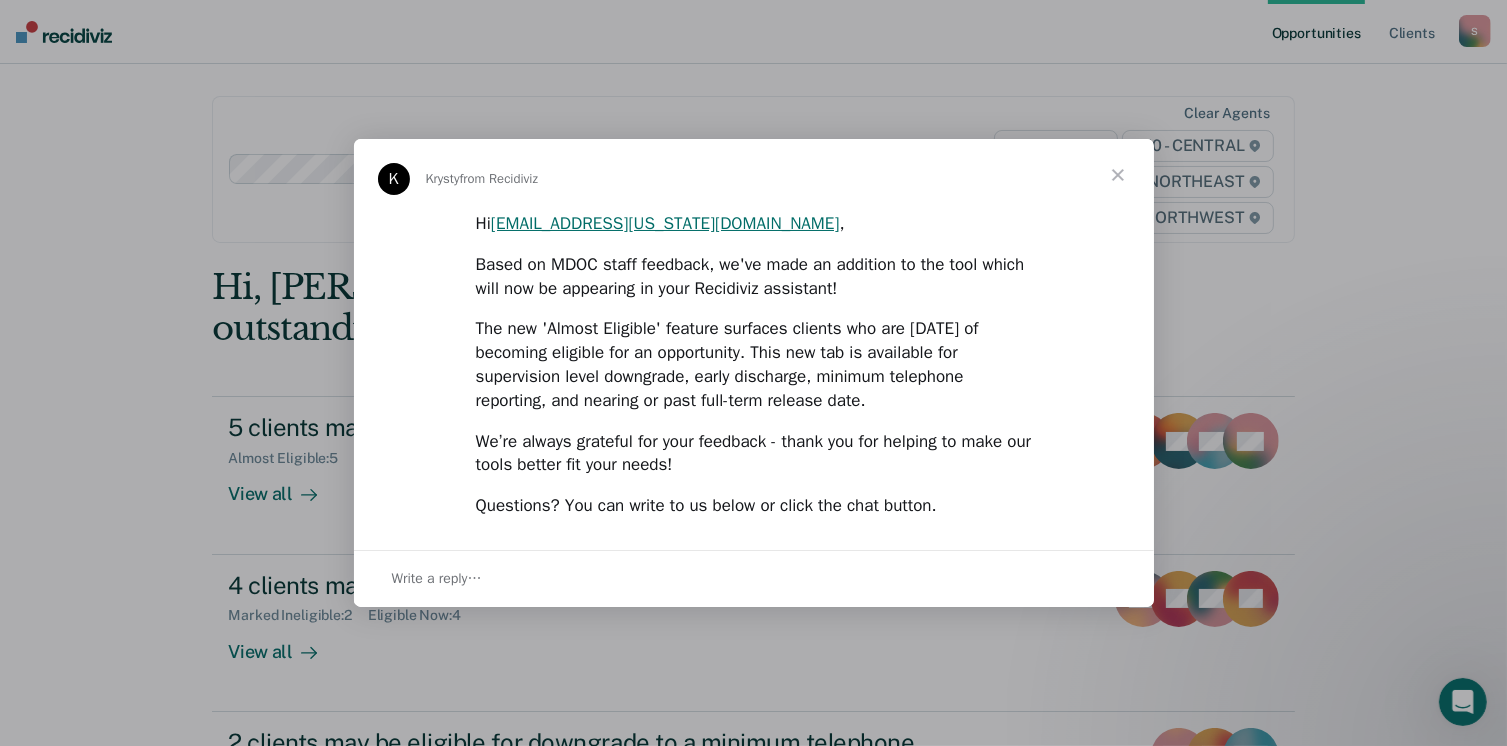click at bounding box center (1118, 175) 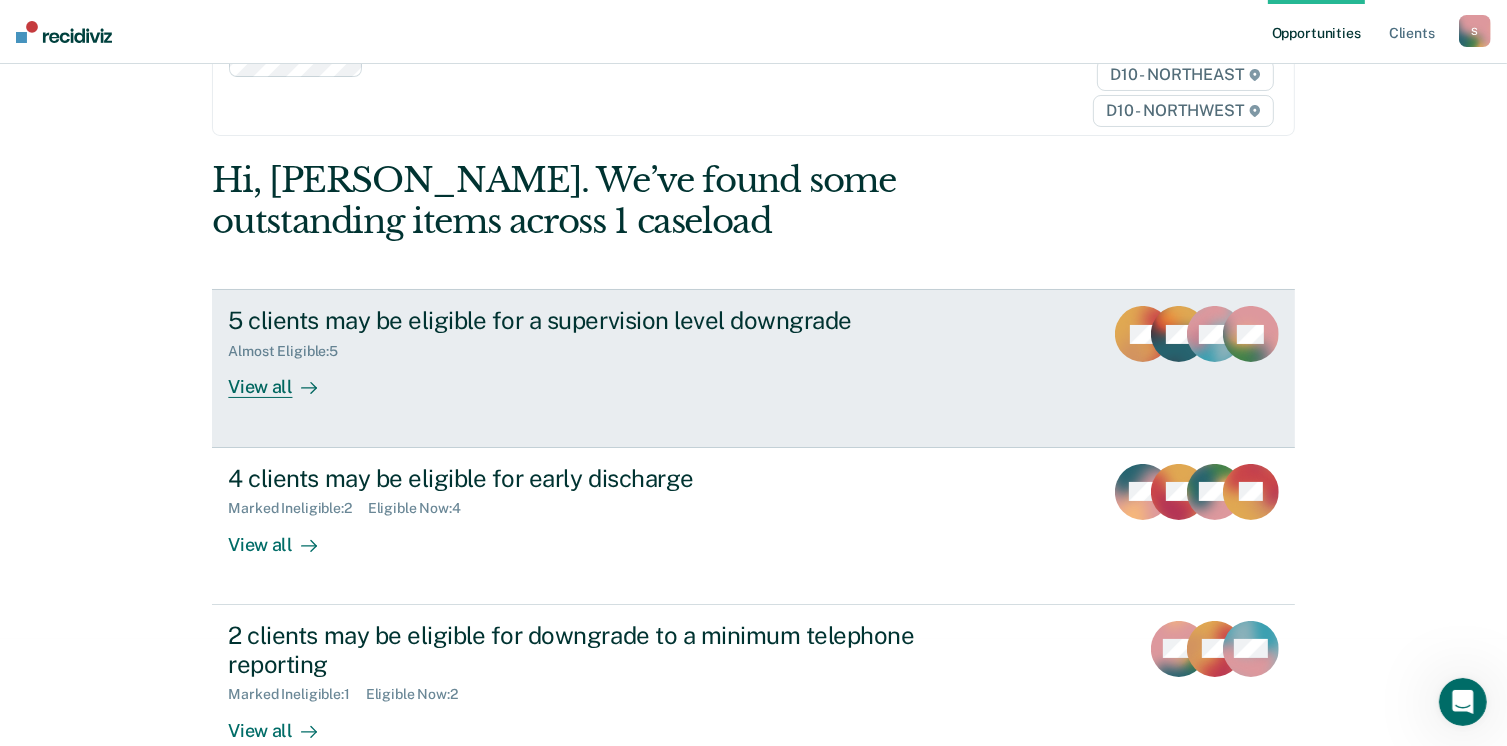scroll, scrollTop: 307, scrollLeft: 0, axis: vertical 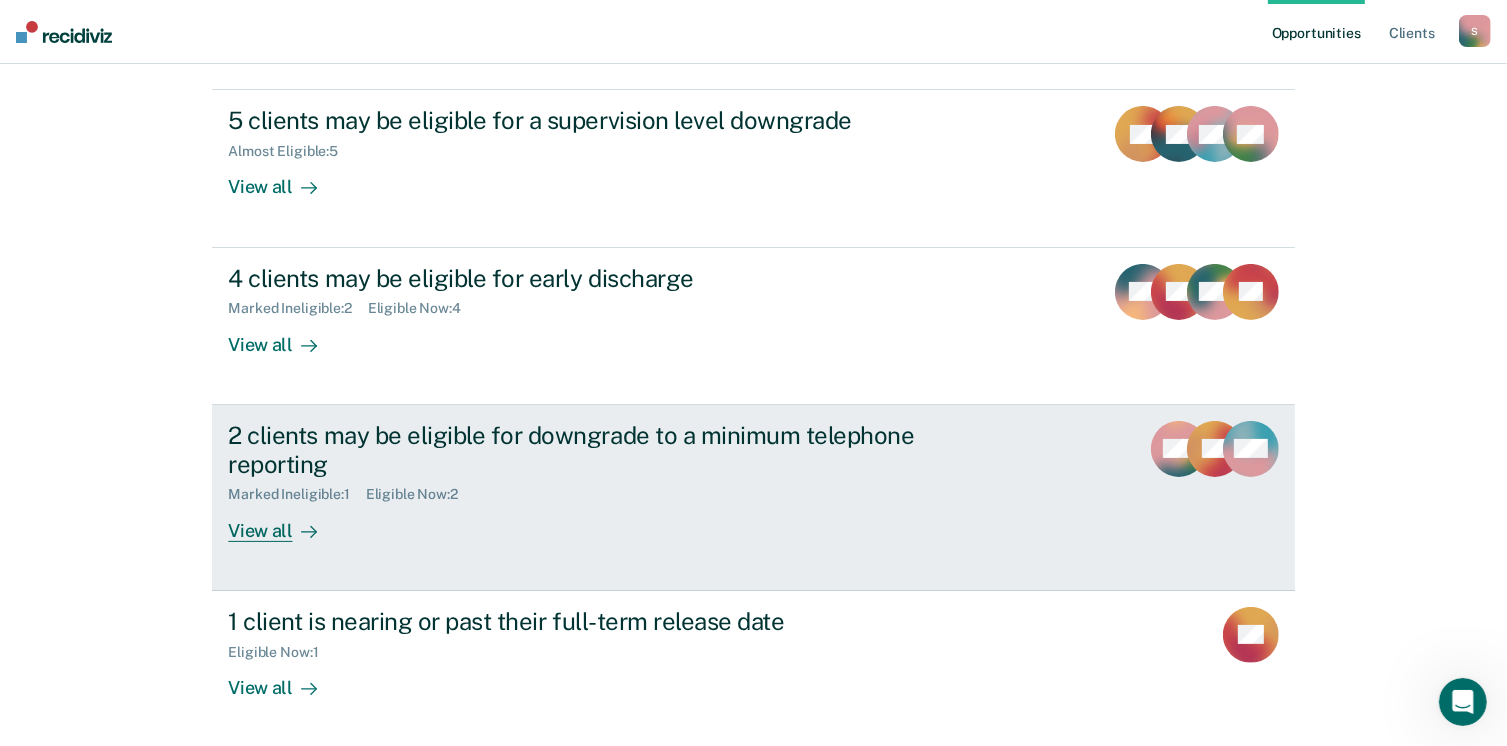 click on "View all" at bounding box center (284, 522) 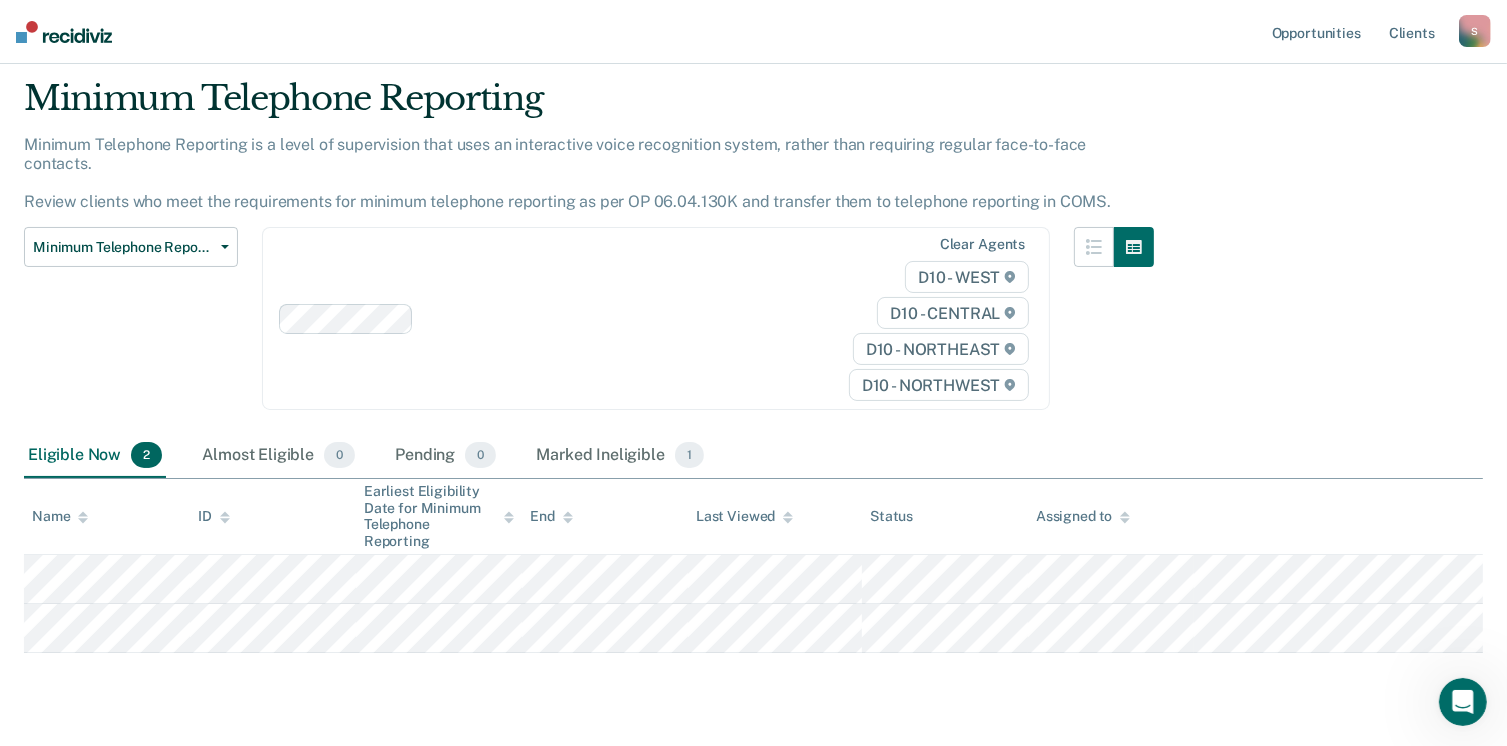scroll, scrollTop: 89, scrollLeft: 0, axis: vertical 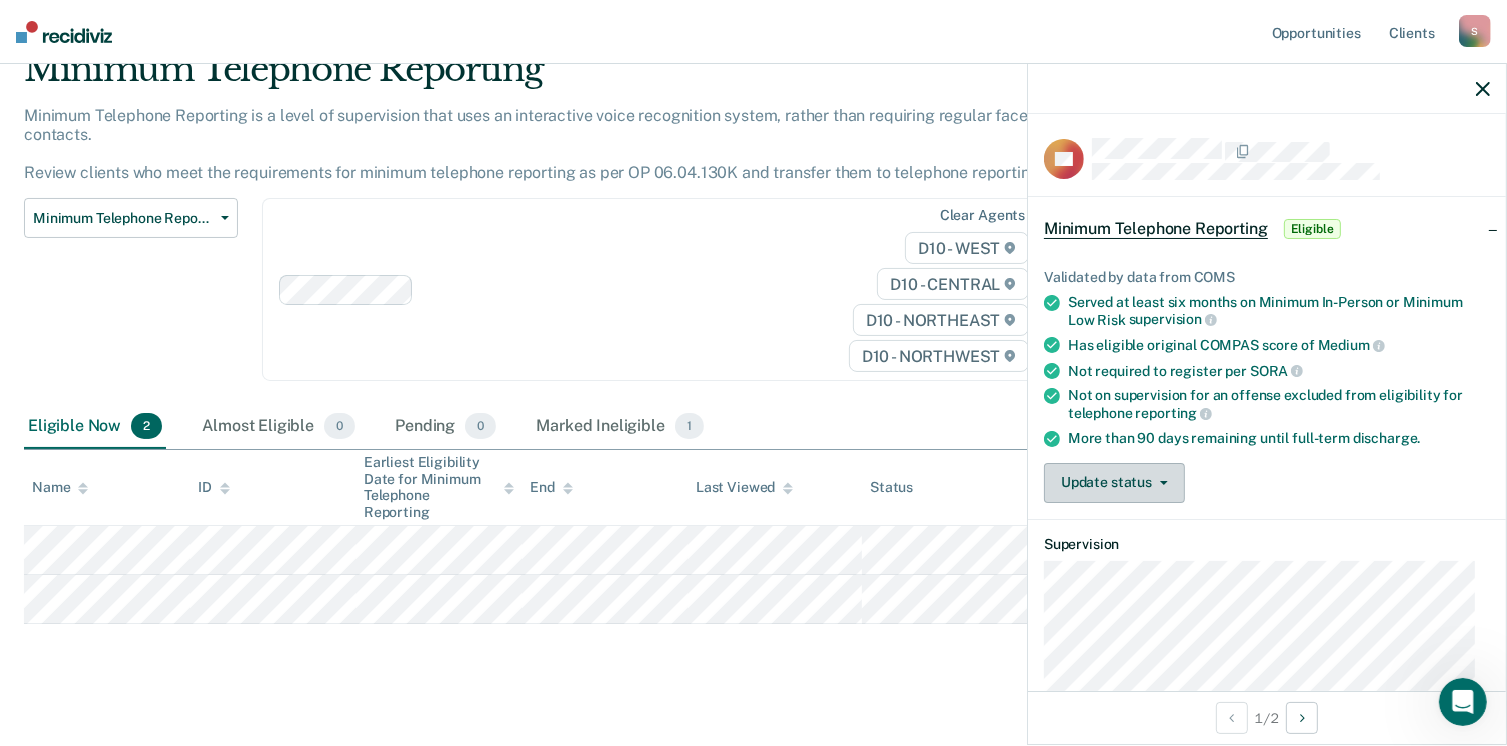 click at bounding box center [1160, 483] 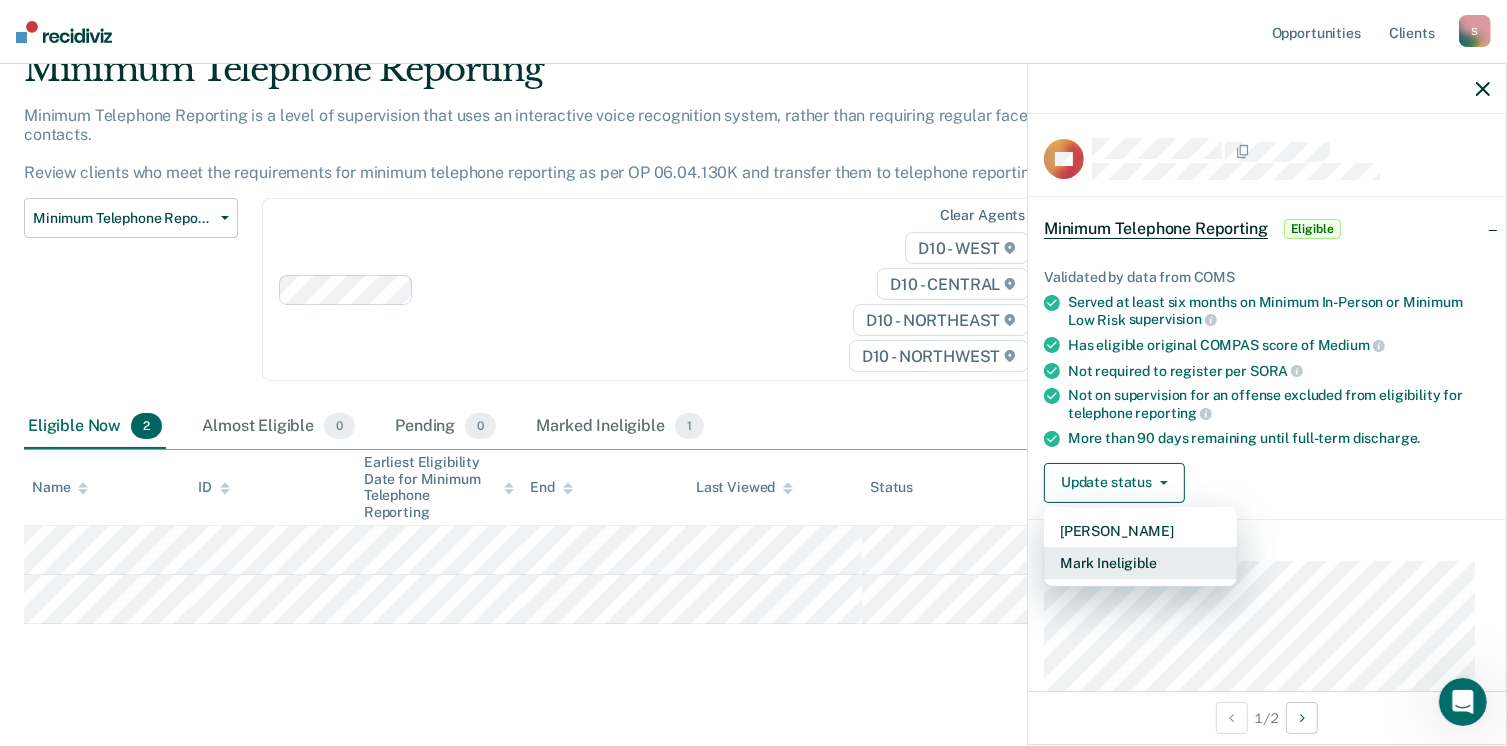 click on "Mark Ineligible" at bounding box center (1140, 563) 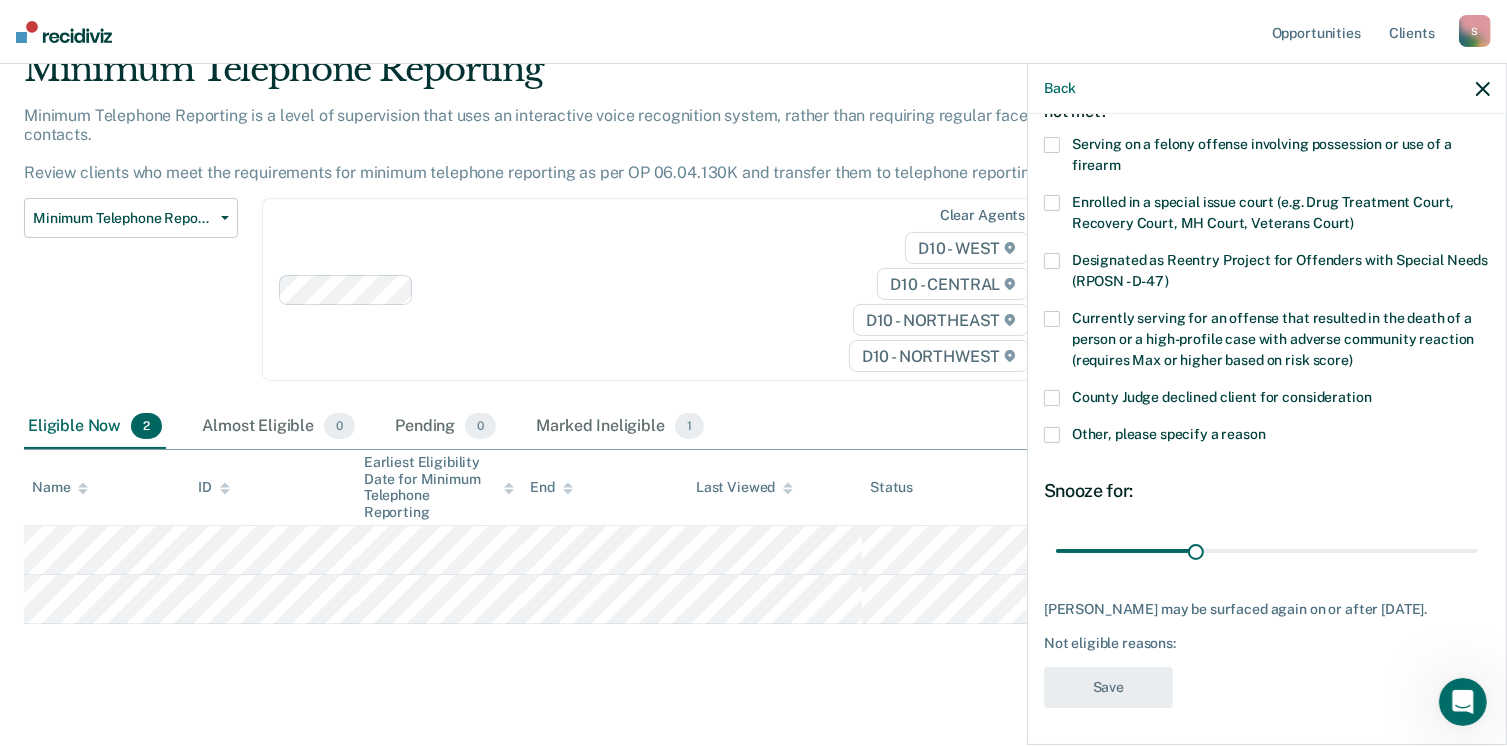 scroll, scrollTop: 146, scrollLeft: 0, axis: vertical 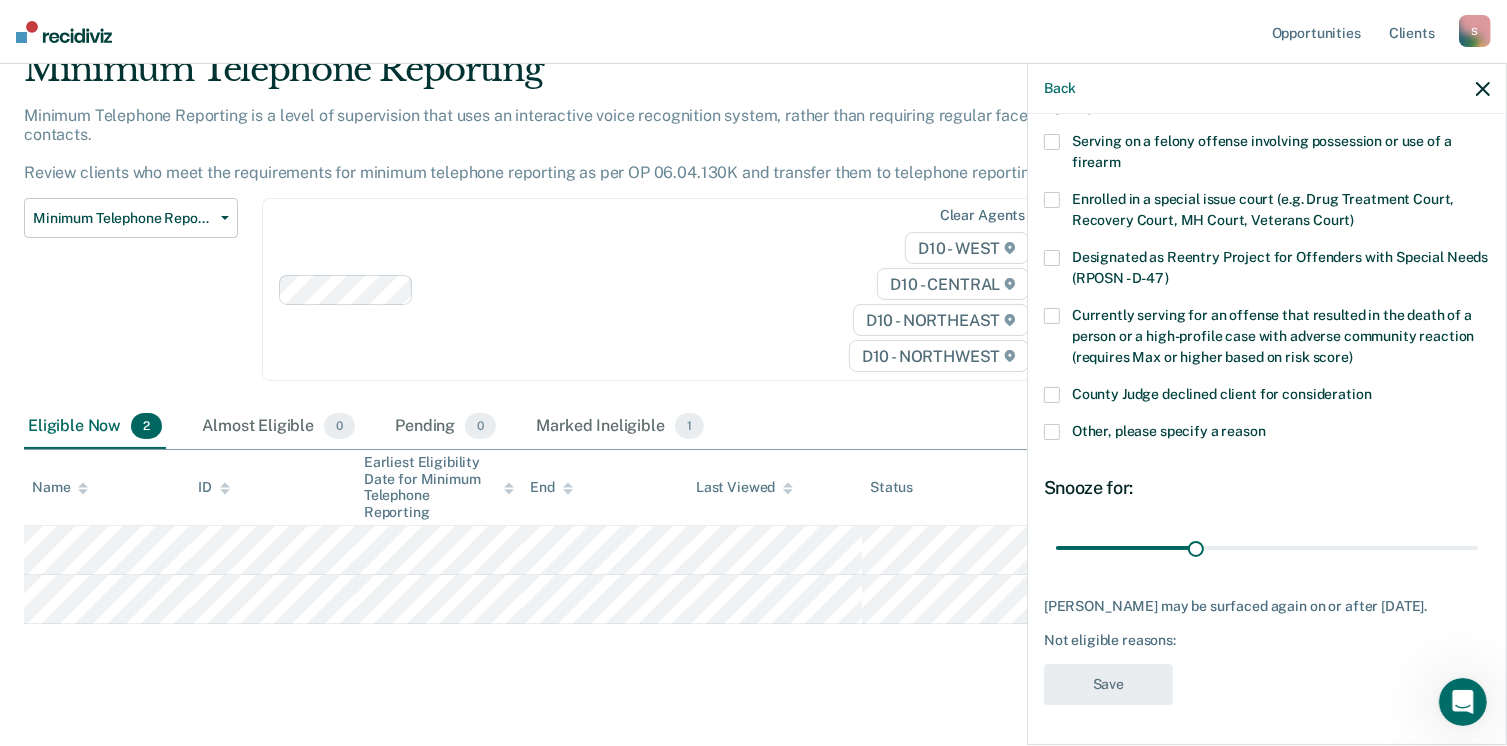 click at bounding box center (1052, 432) 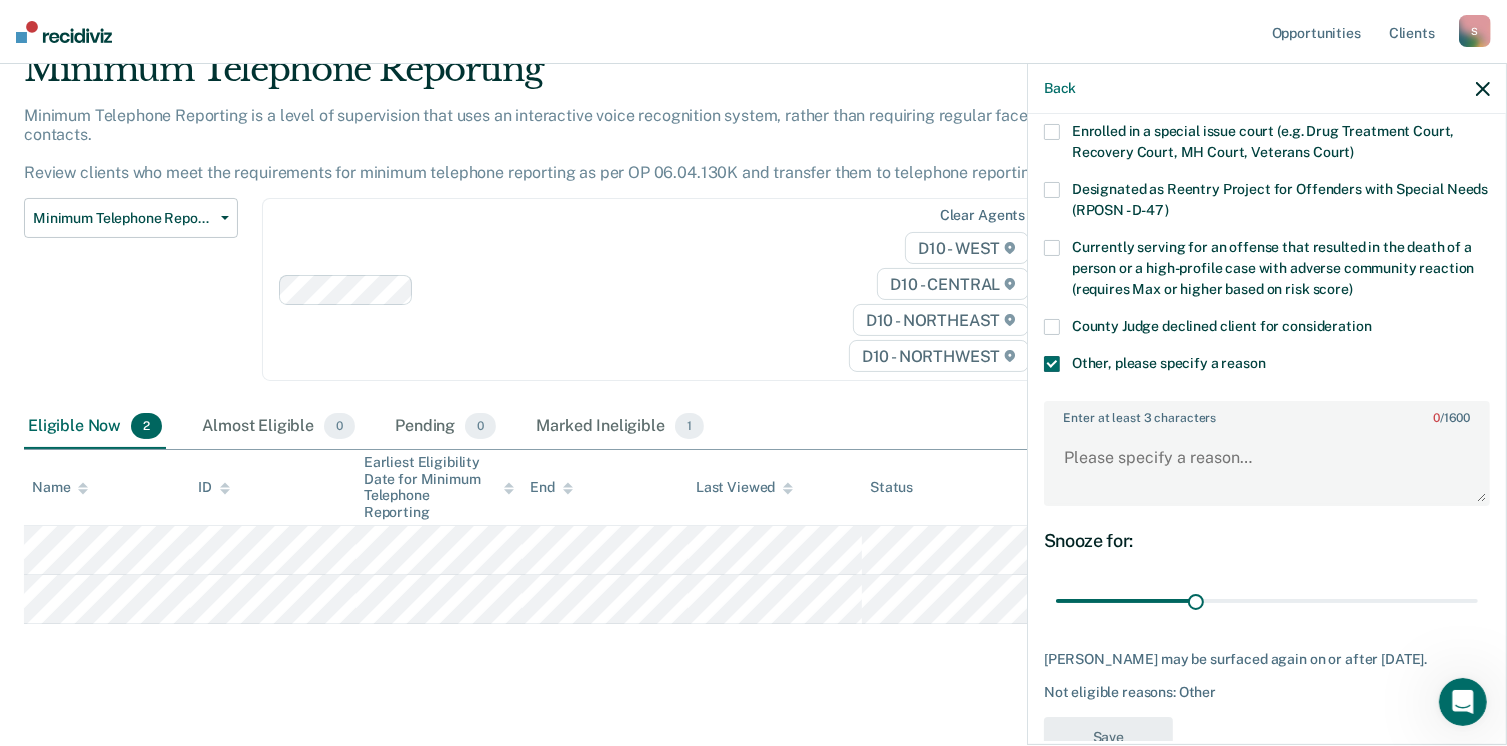 scroll, scrollTop: 246, scrollLeft: 0, axis: vertical 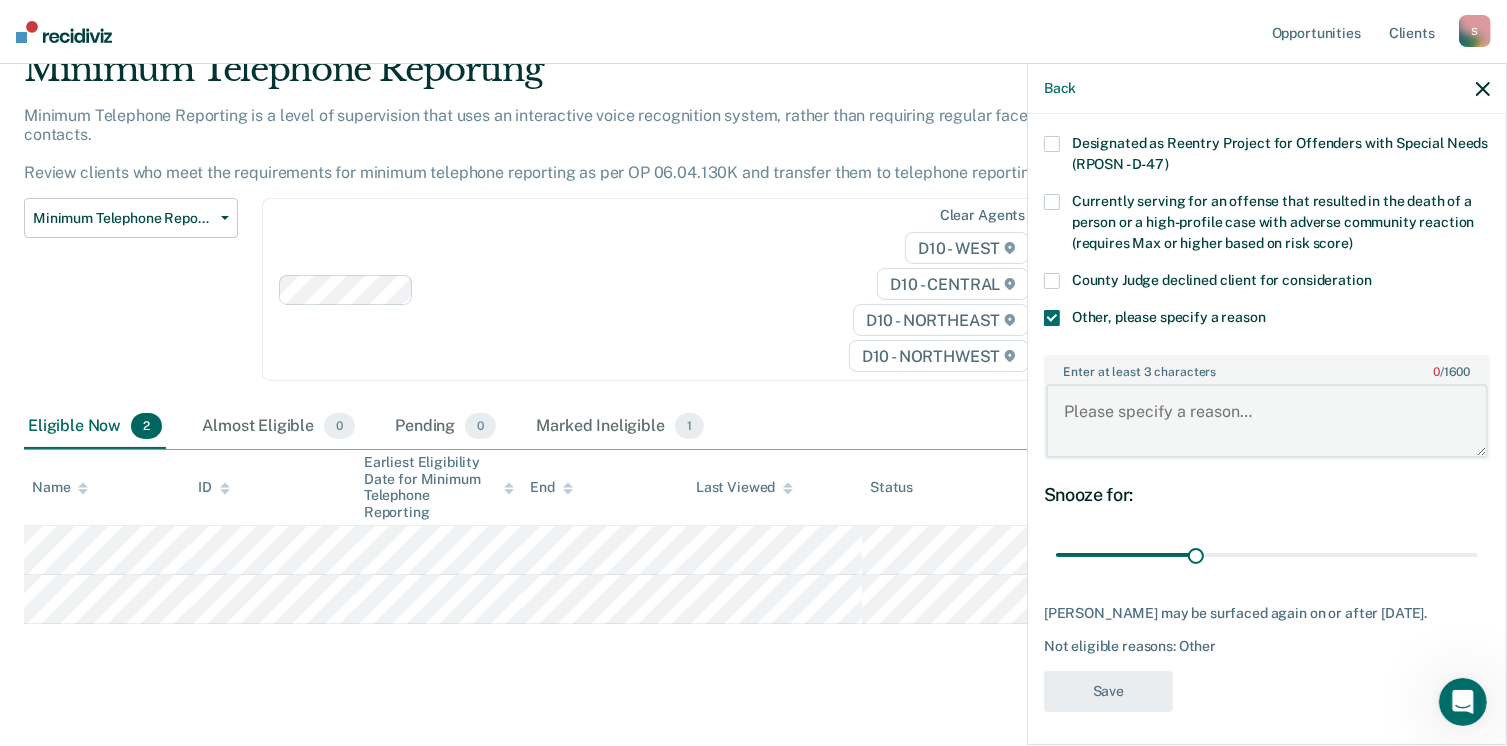 click on "Enter at least 3 characters 0  /  1600" at bounding box center (1267, 421) 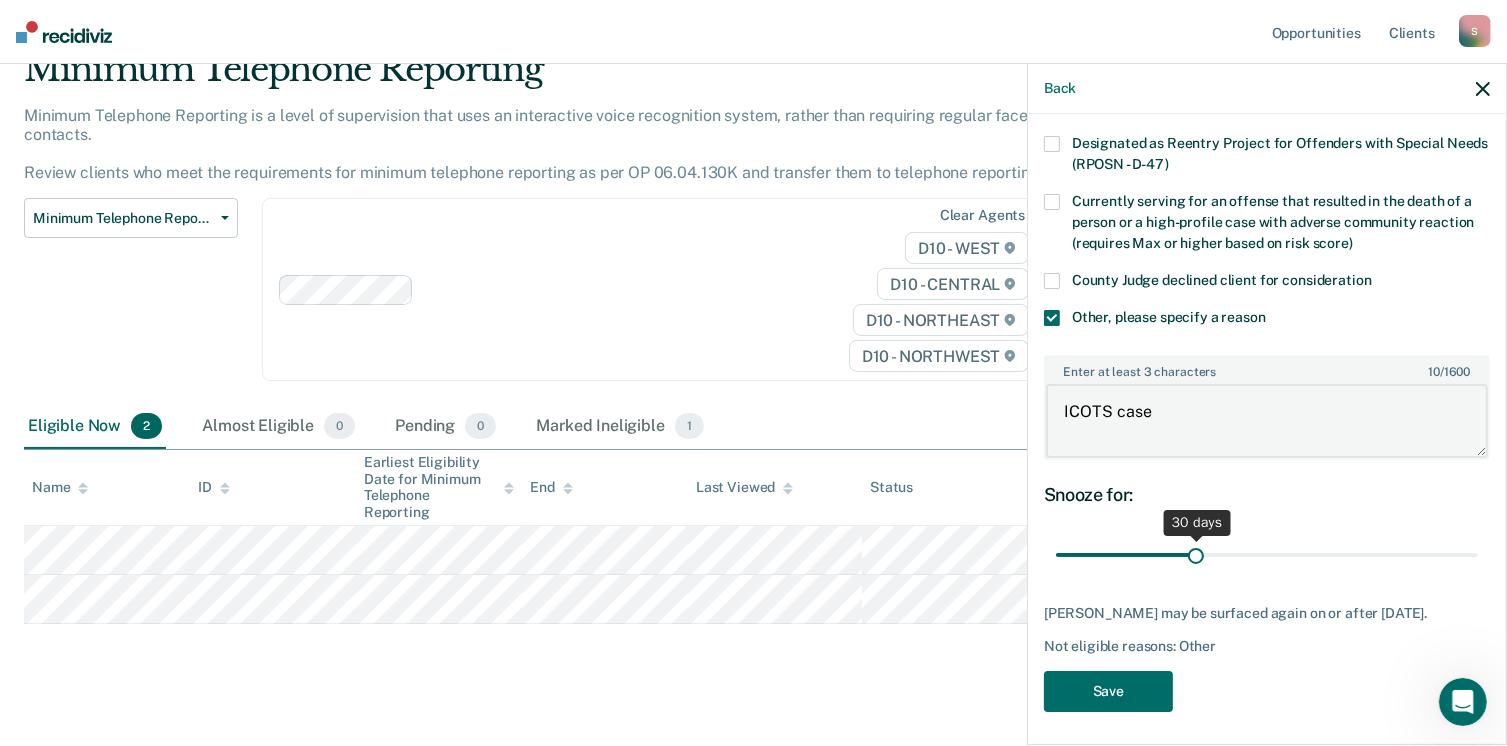 type on "ICOTS case" 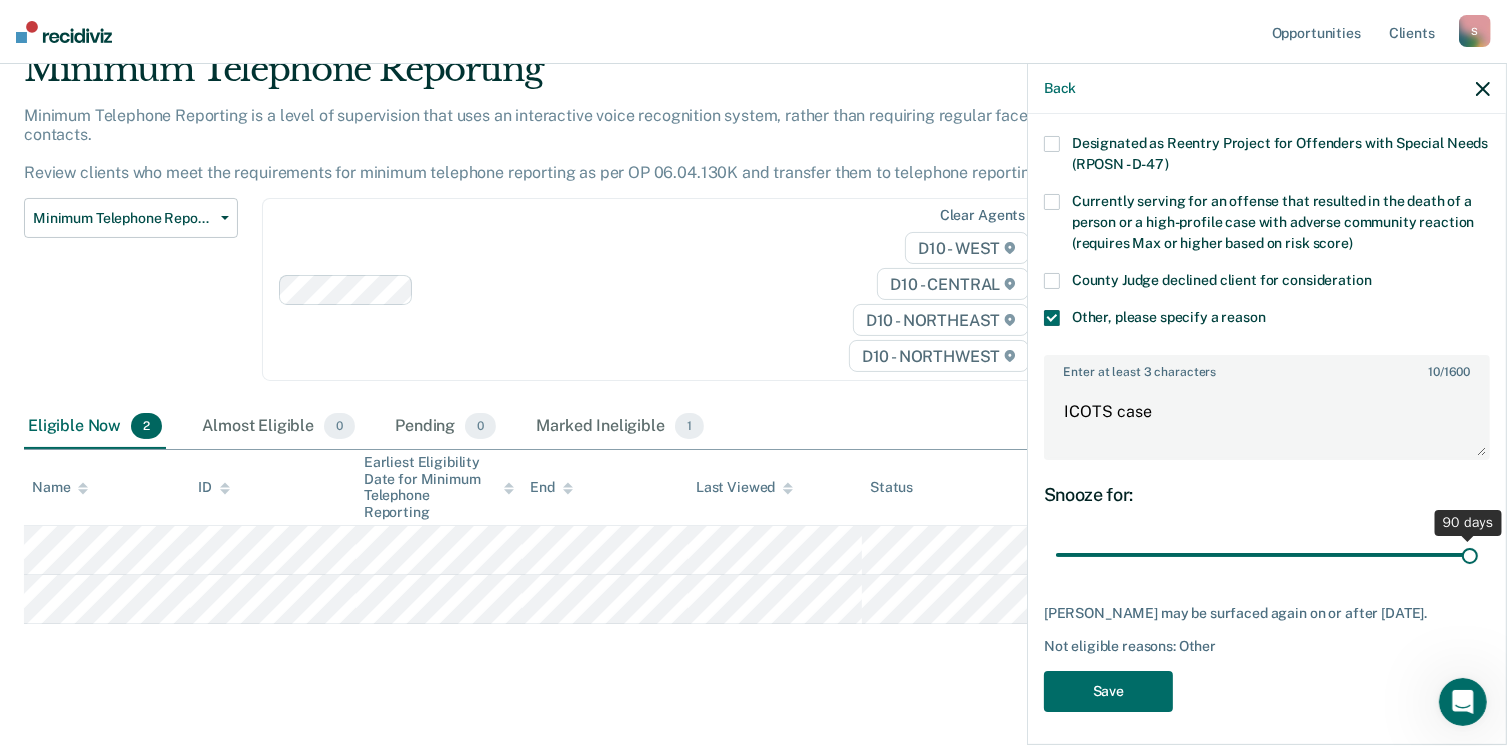 drag, startPoint x: 1188, startPoint y: 553, endPoint x: 1466, endPoint y: 562, distance: 278.14566 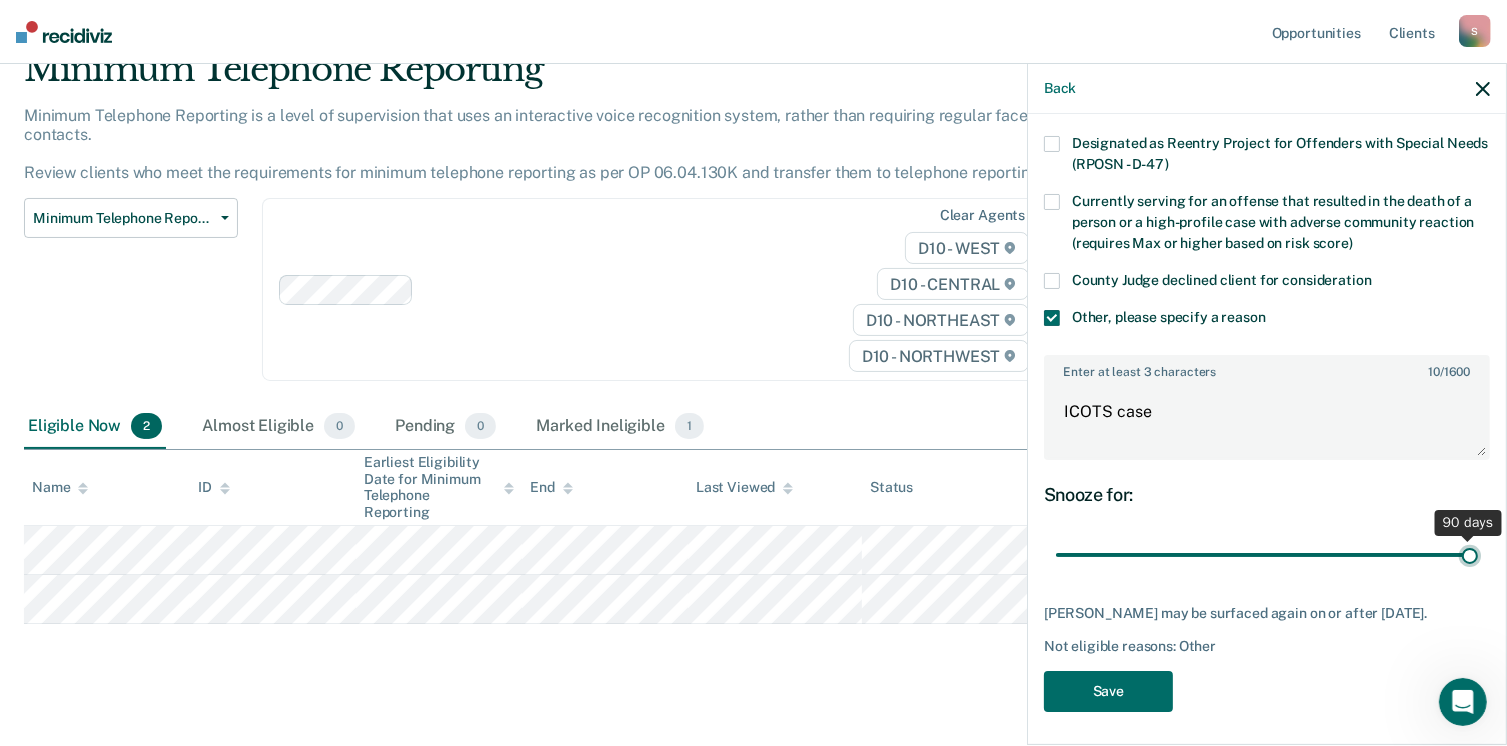 type on "90" 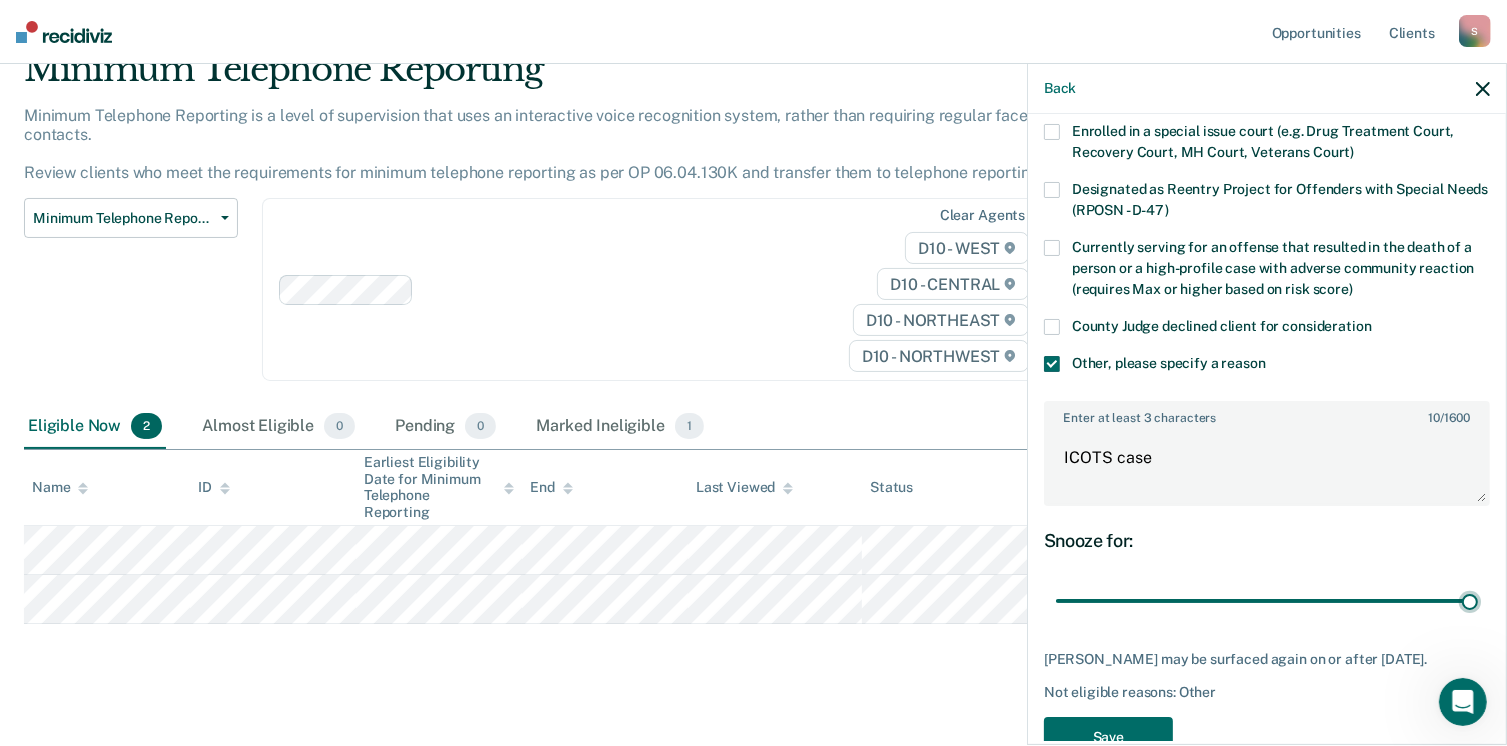 scroll, scrollTop: 265, scrollLeft: 0, axis: vertical 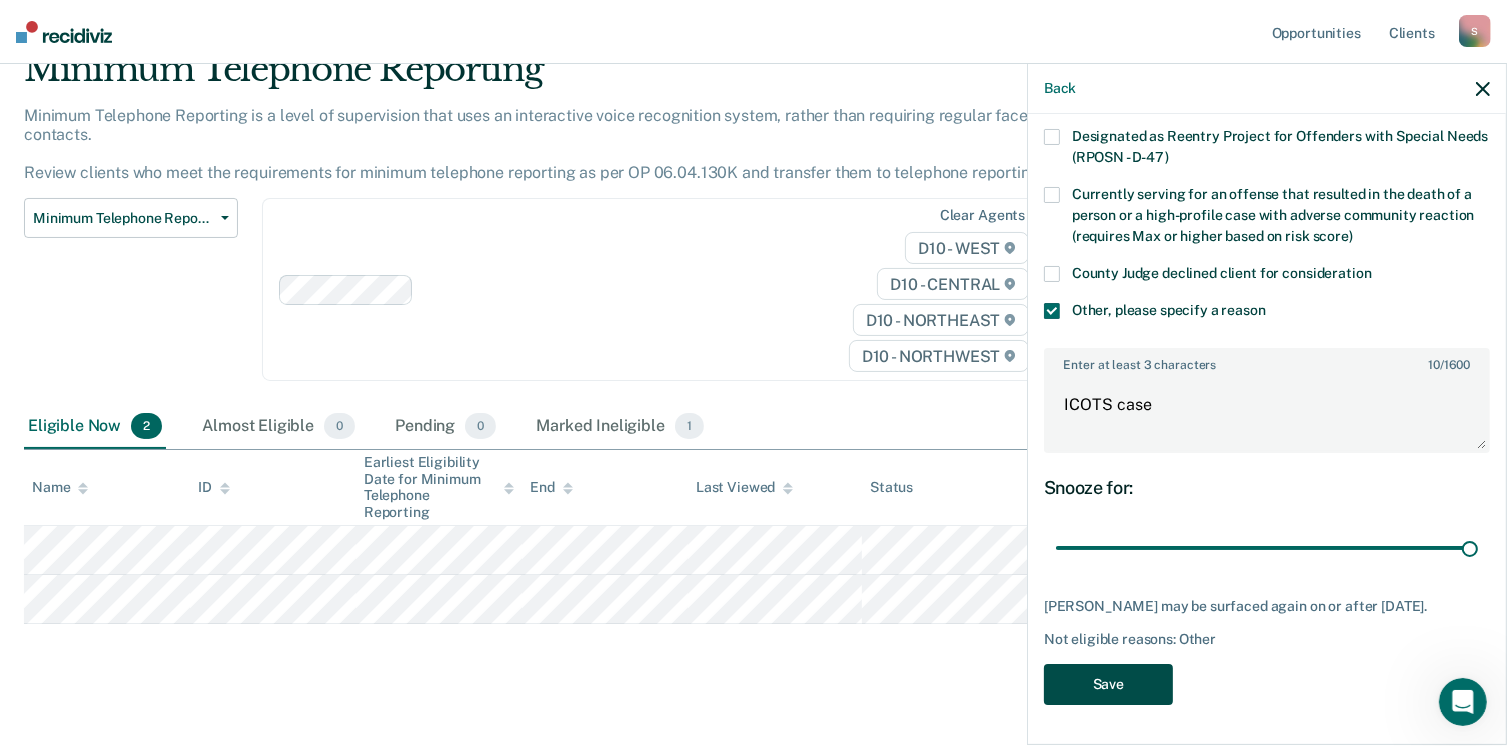 click on "Save" at bounding box center (1108, 684) 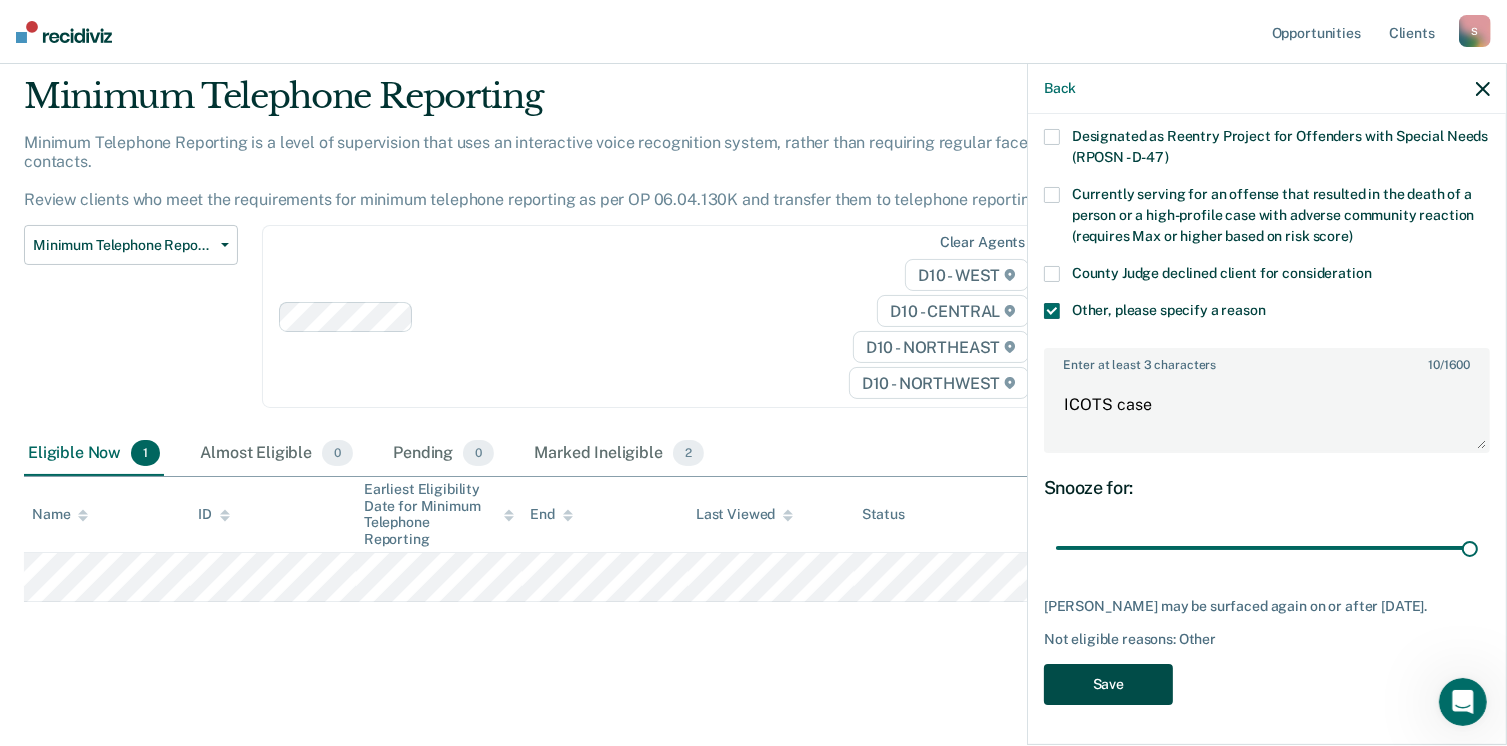 scroll, scrollTop: 40, scrollLeft: 0, axis: vertical 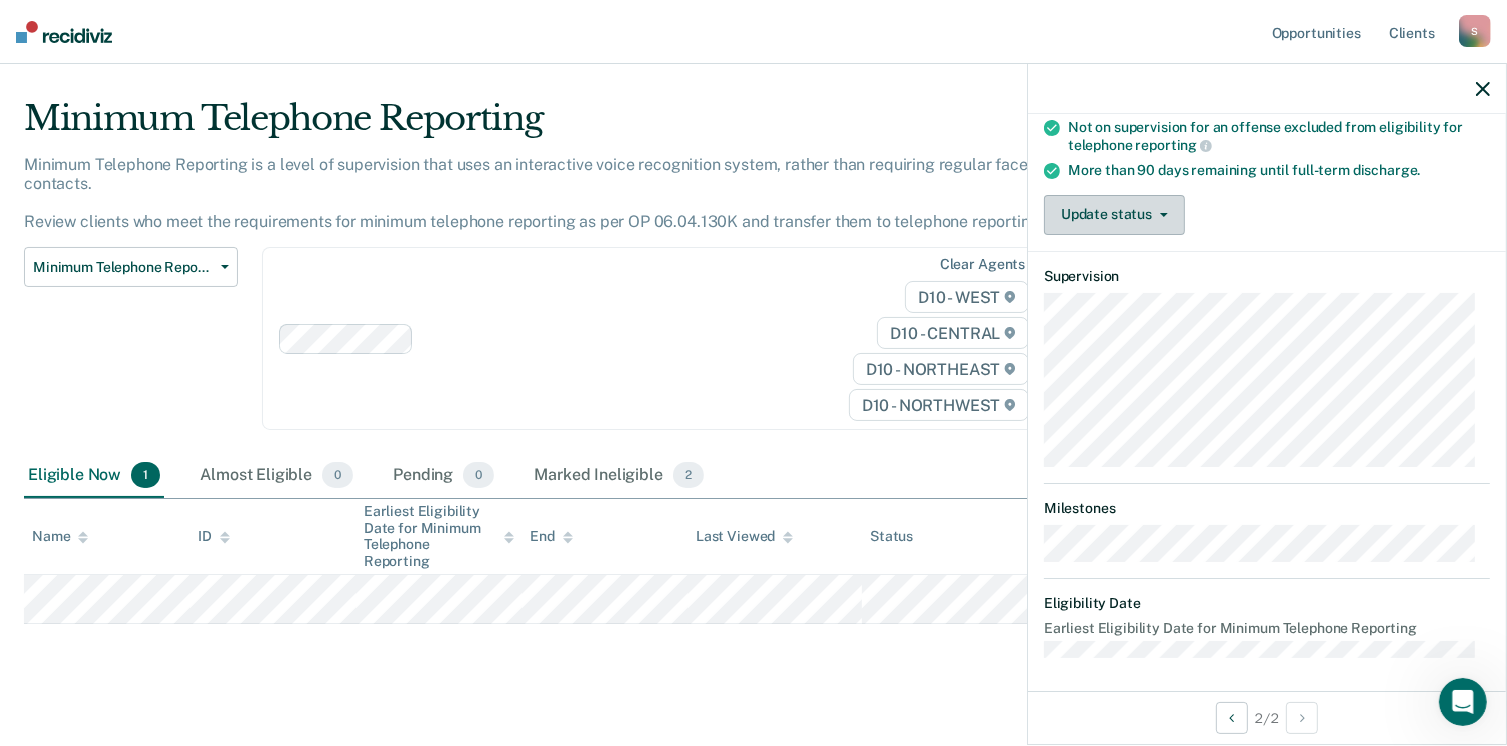 click 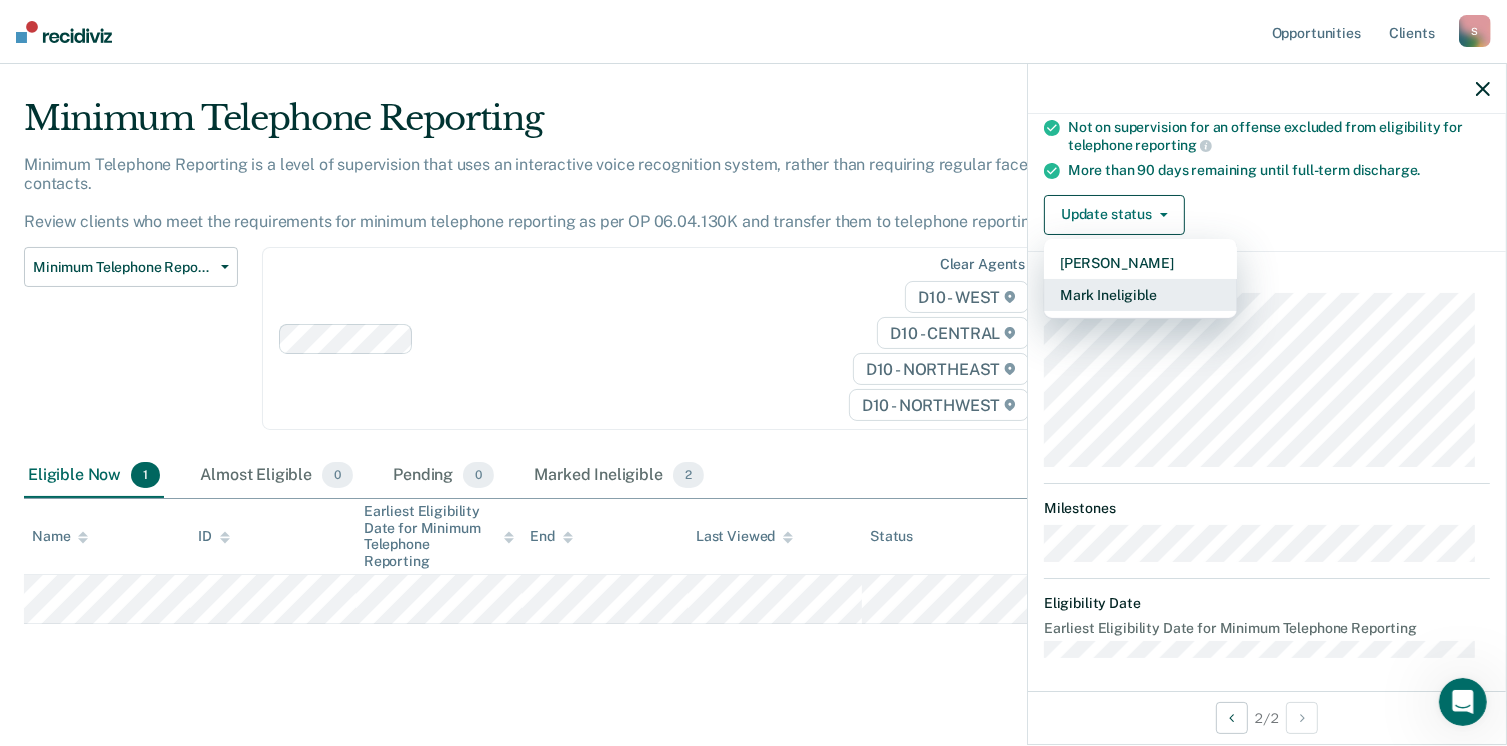 click on "Mark Ineligible" at bounding box center [1140, 295] 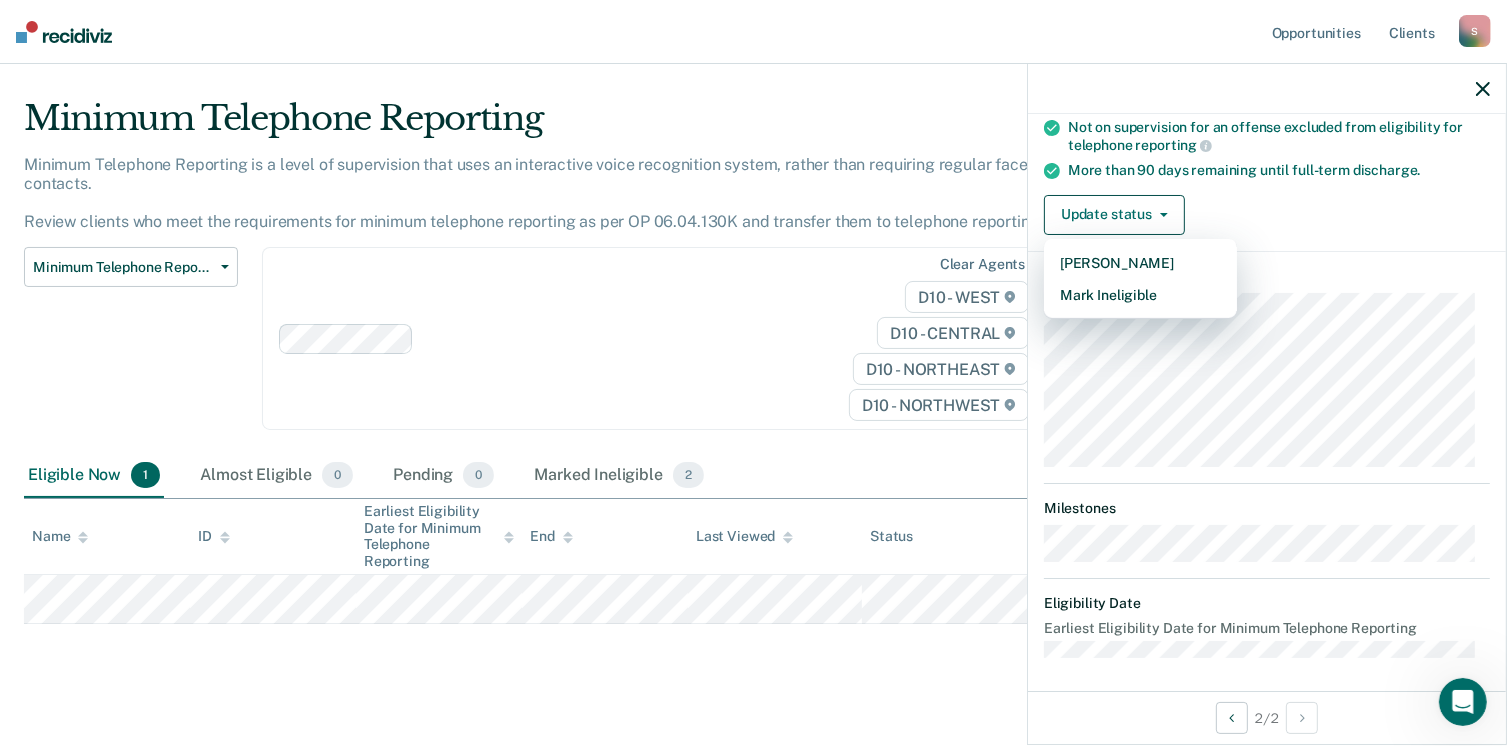 scroll, scrollTop: 129, scrollLeft: 0, axis: vertical 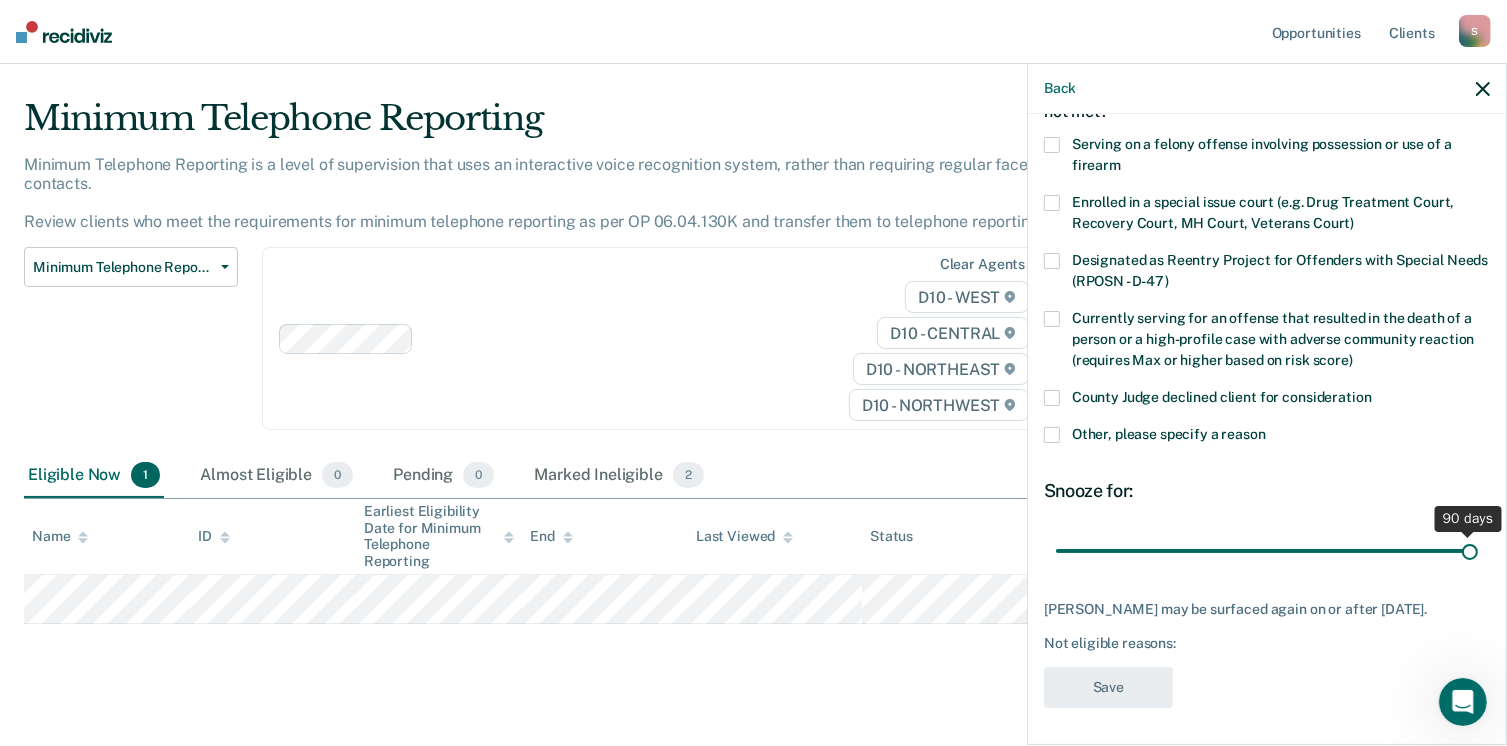 drag, startPoint x: 1190, startPoint y: 546, endPoint x: 1460, endPoint y: 546, distance: 270 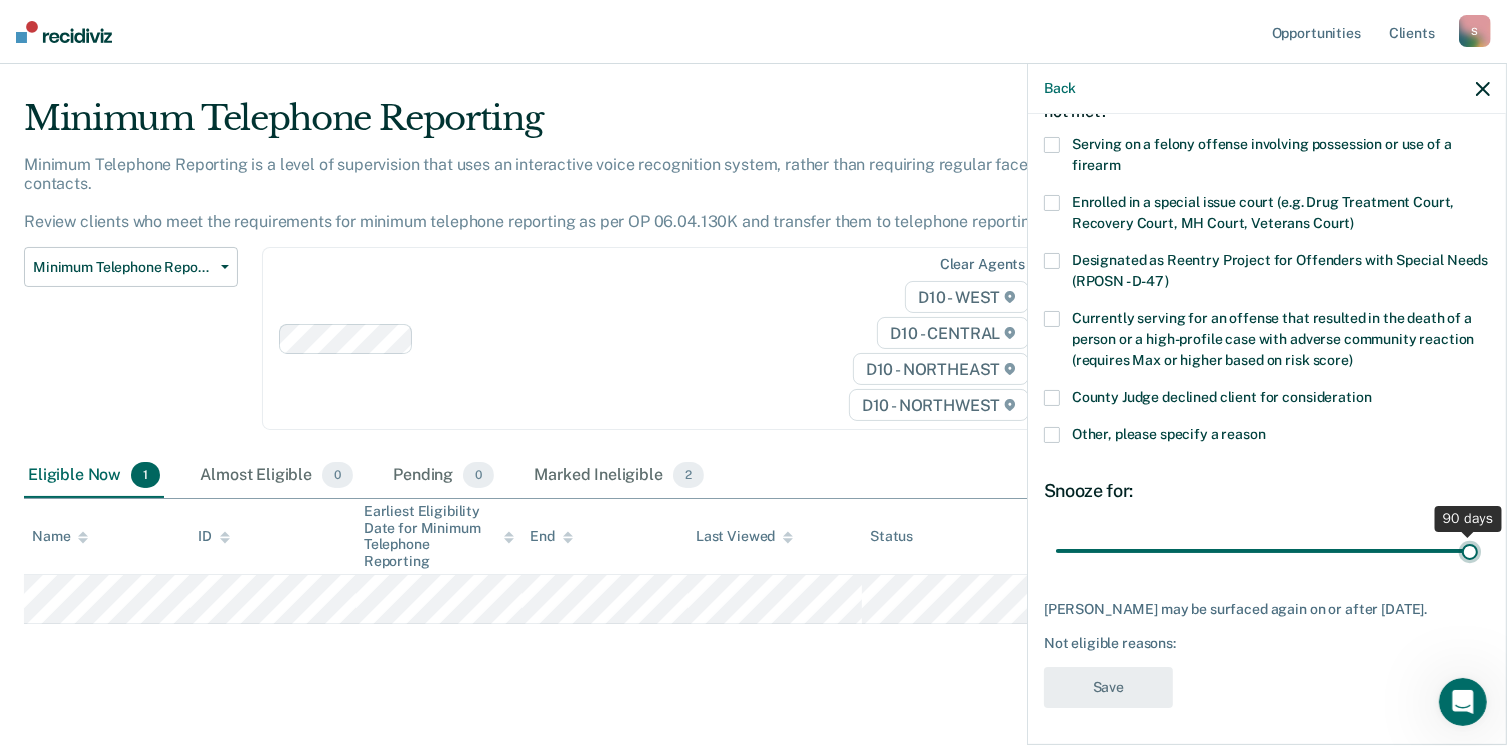 type on "90" 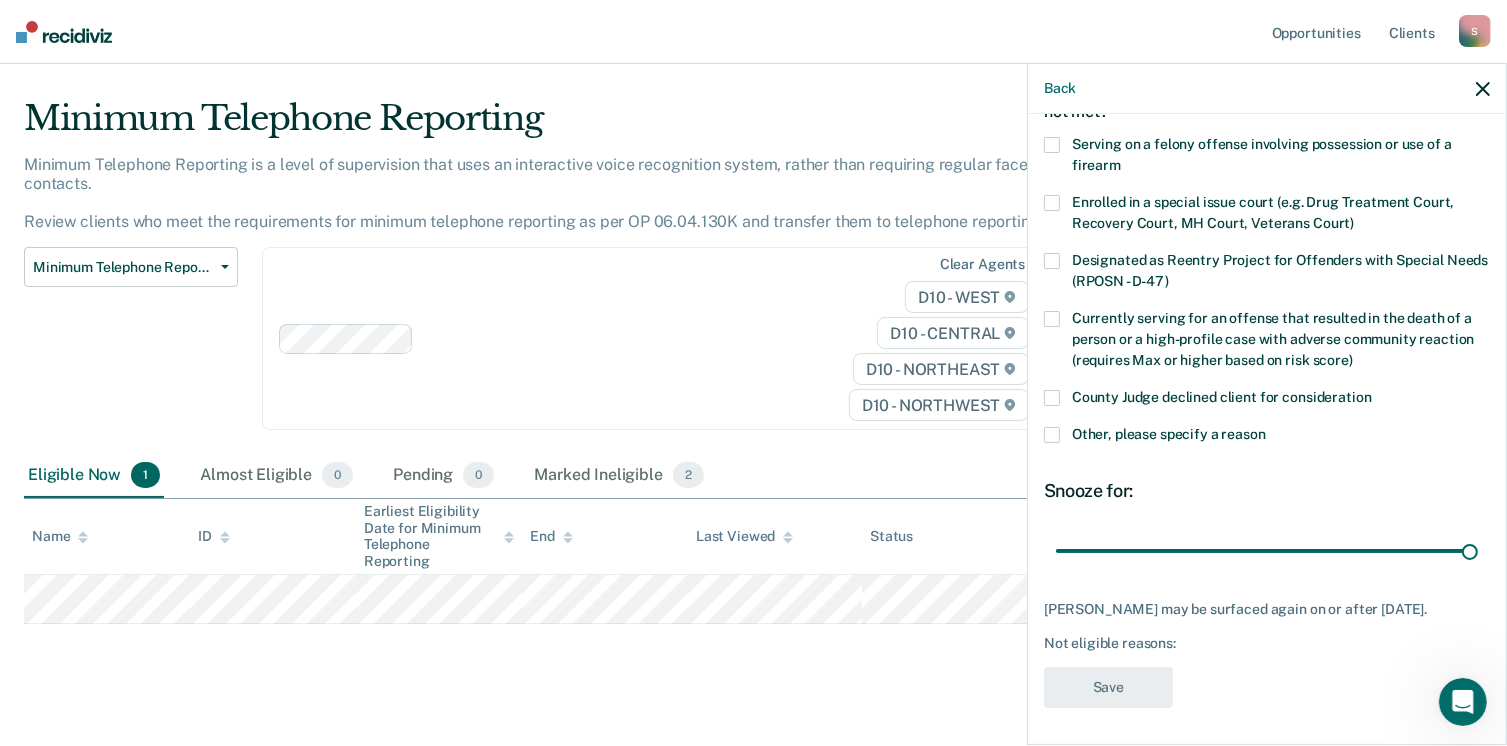 click at bounding box center (1052, 435) 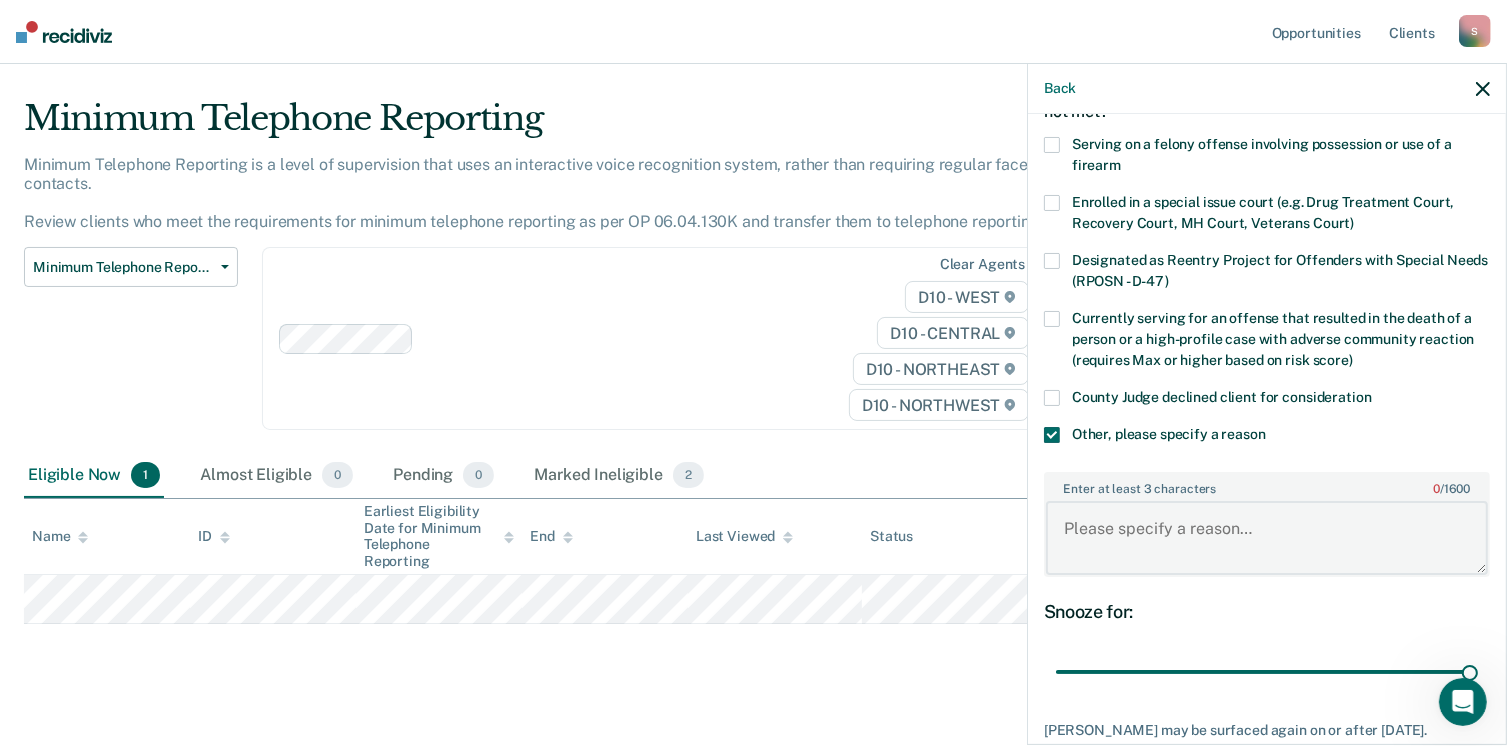 click on "Enter at least 3 characters 0  /  1600" at bounding box center (1267, 538) 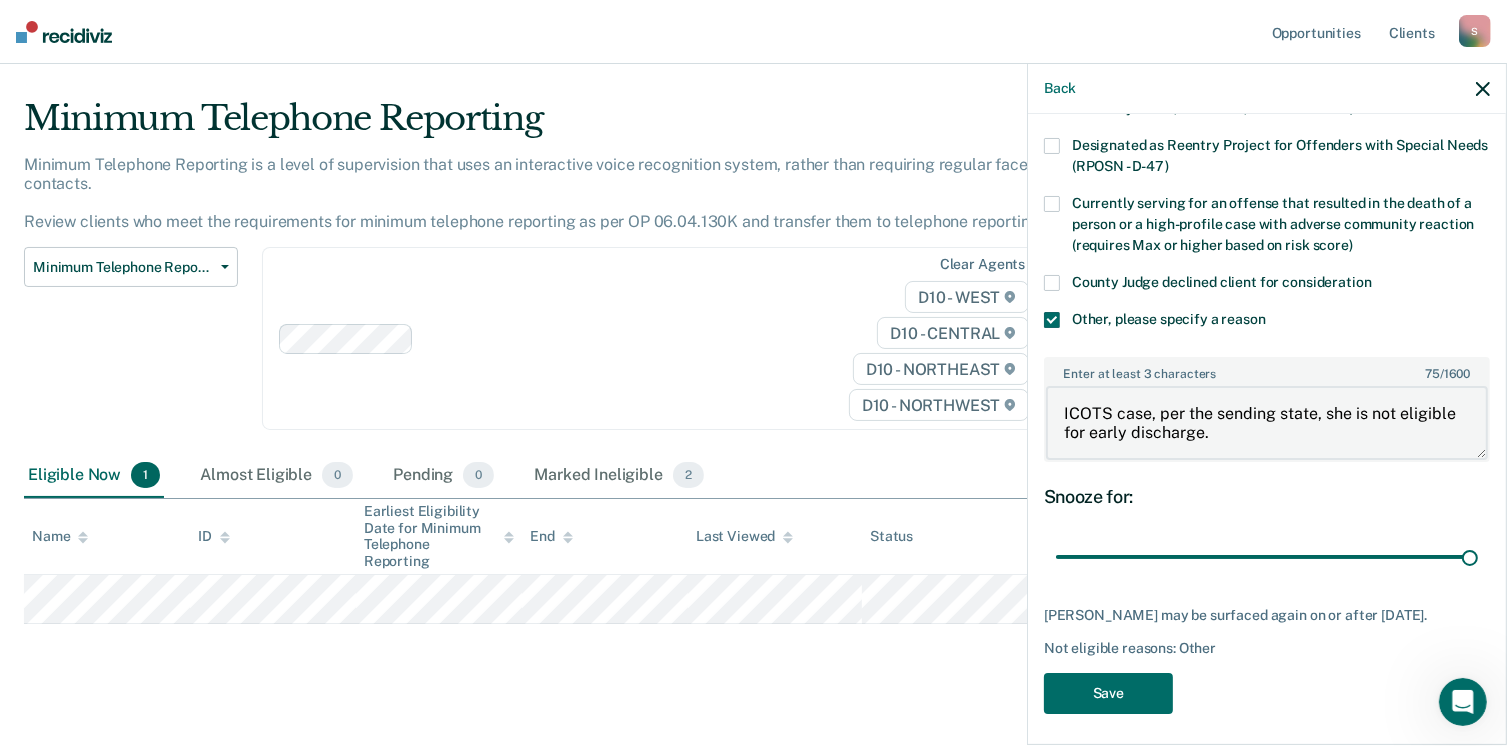 scroll, scrollTop: 248, scrollLeft: 0, axis: vertical 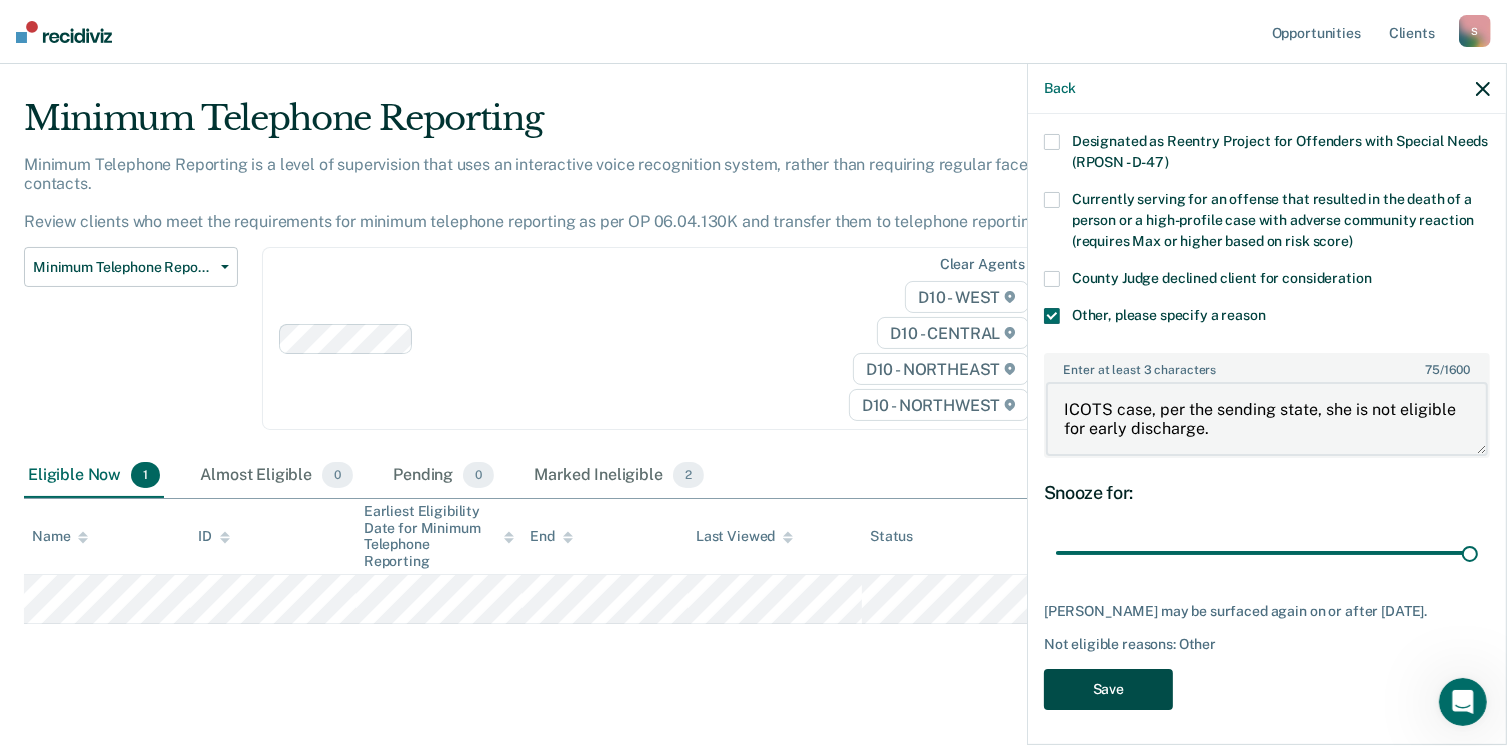 type on "ICOTS case, per the sending state, she is not eligible for early discharge." 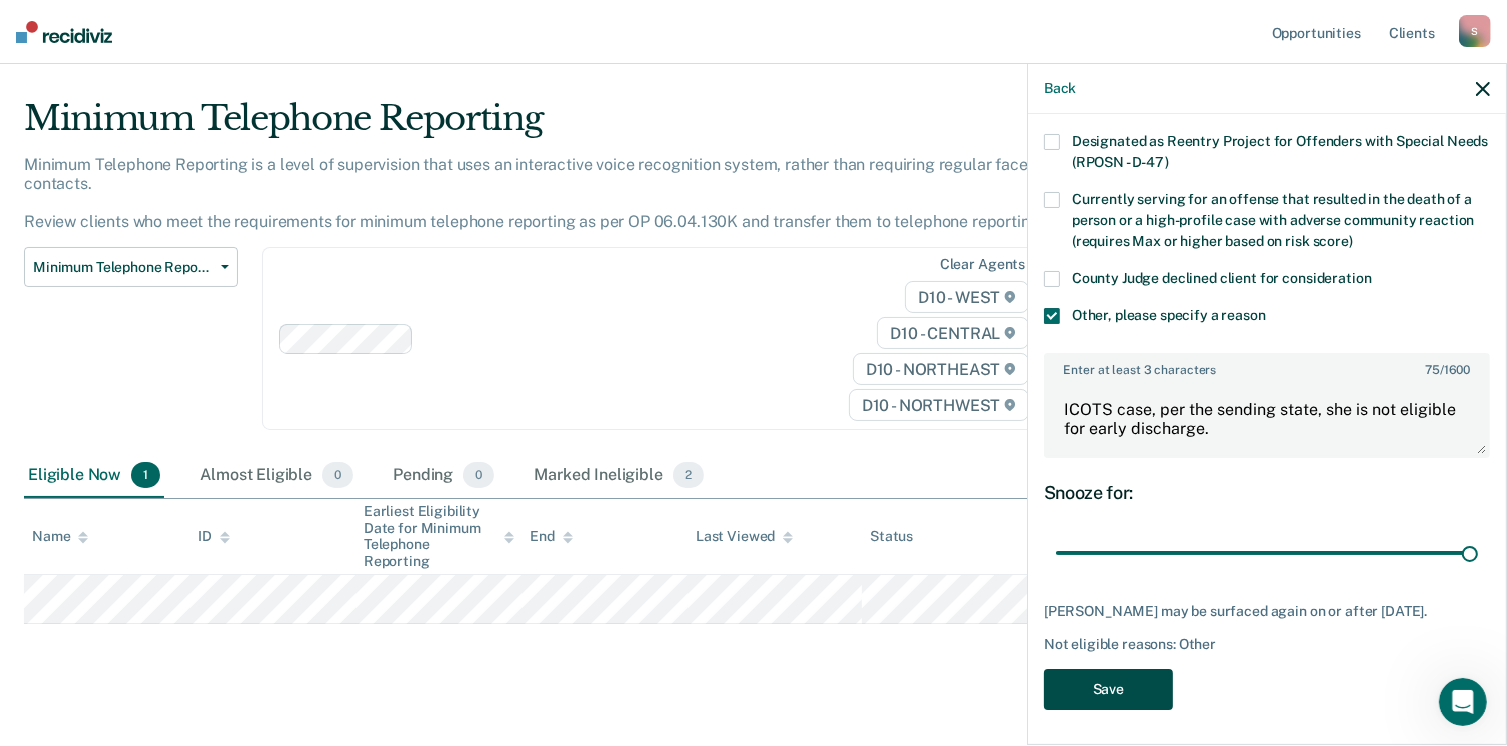 click on "Save" at bounding box center [1108, 689] 